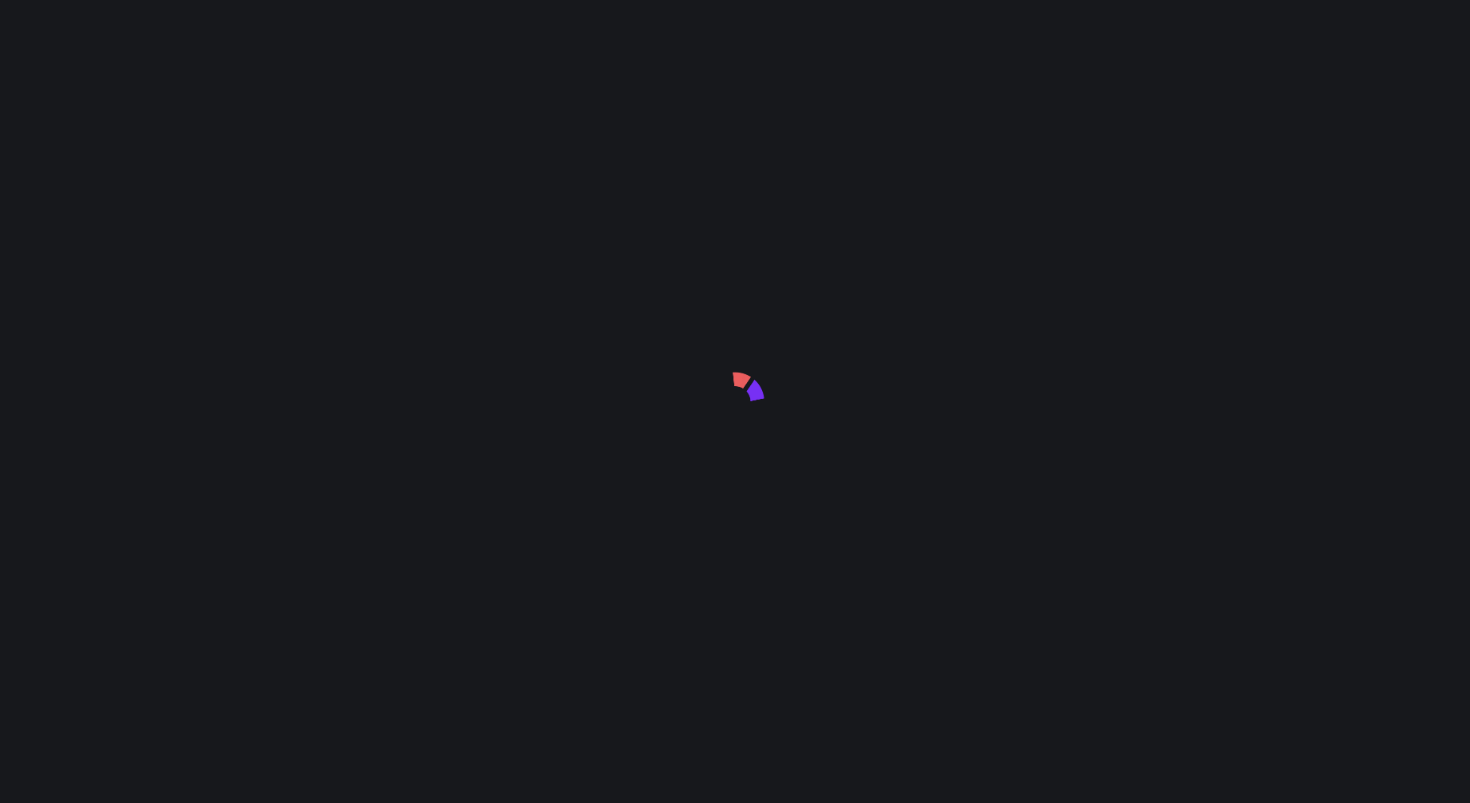 scroll, scrollTop: 0, scrollLeft: 0, axis: both 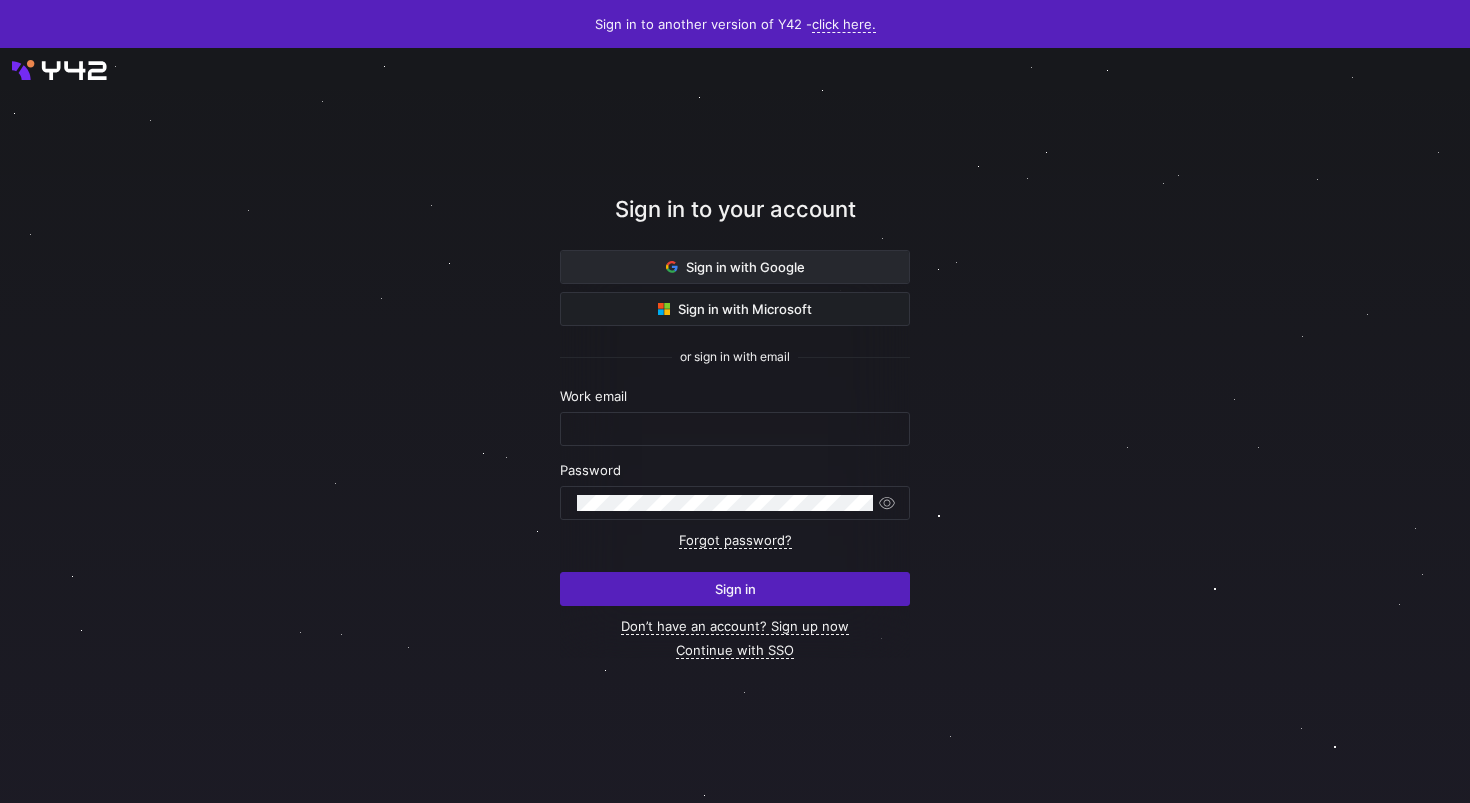 click at bounding box center [735, 267] 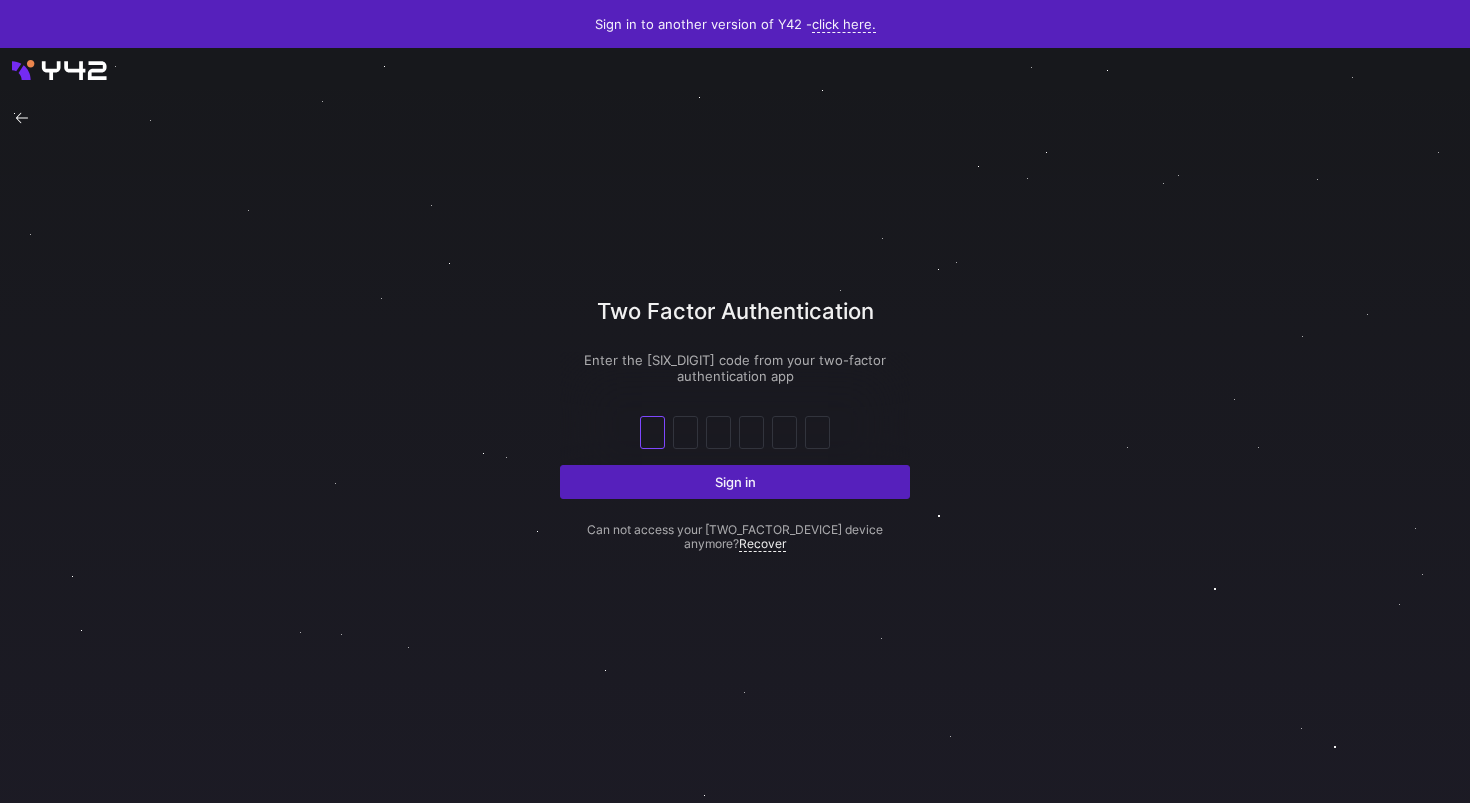 scroll, scrollTop: 0, scrollLeft: 0, axis: both 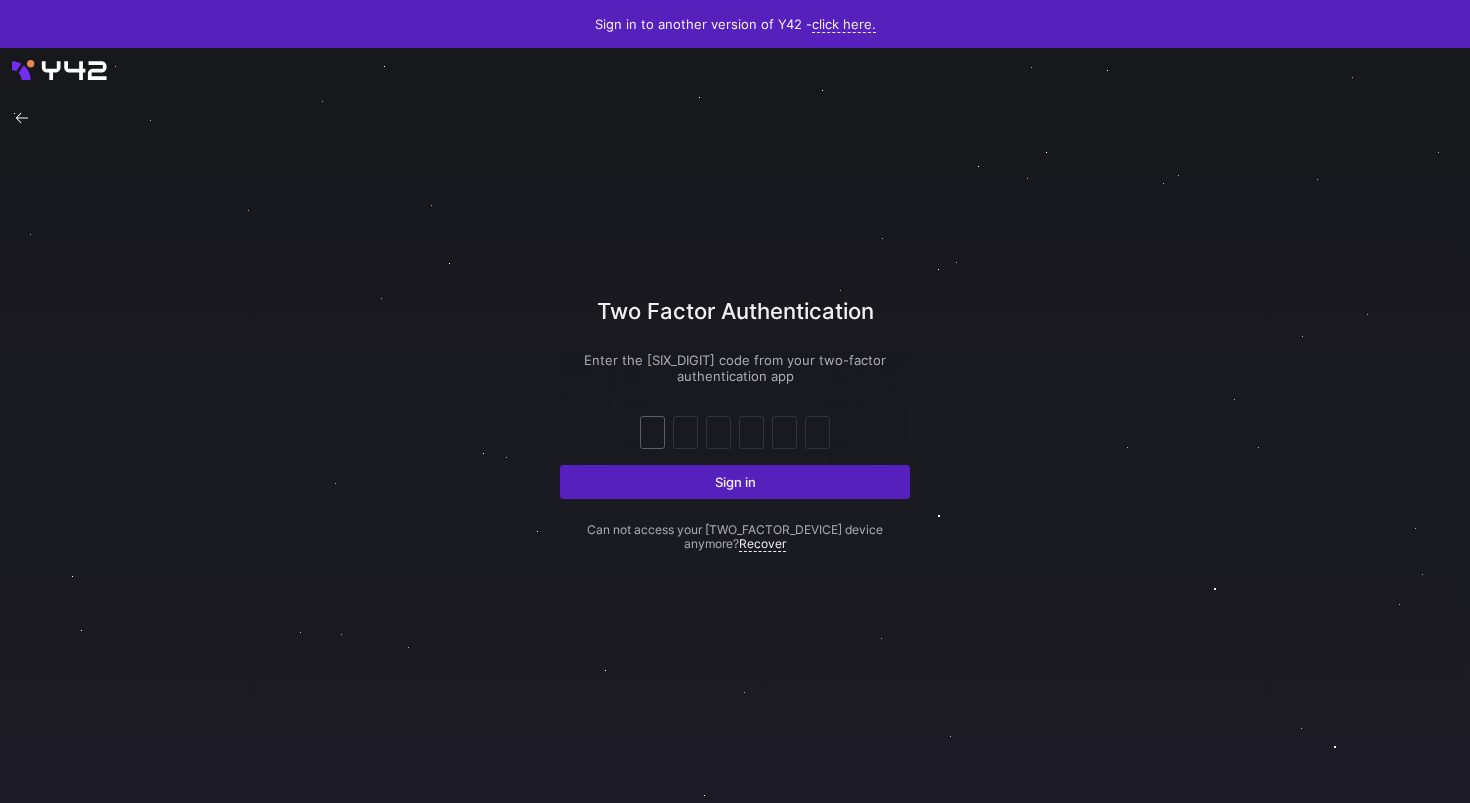 click at bounding box center (652, 433) 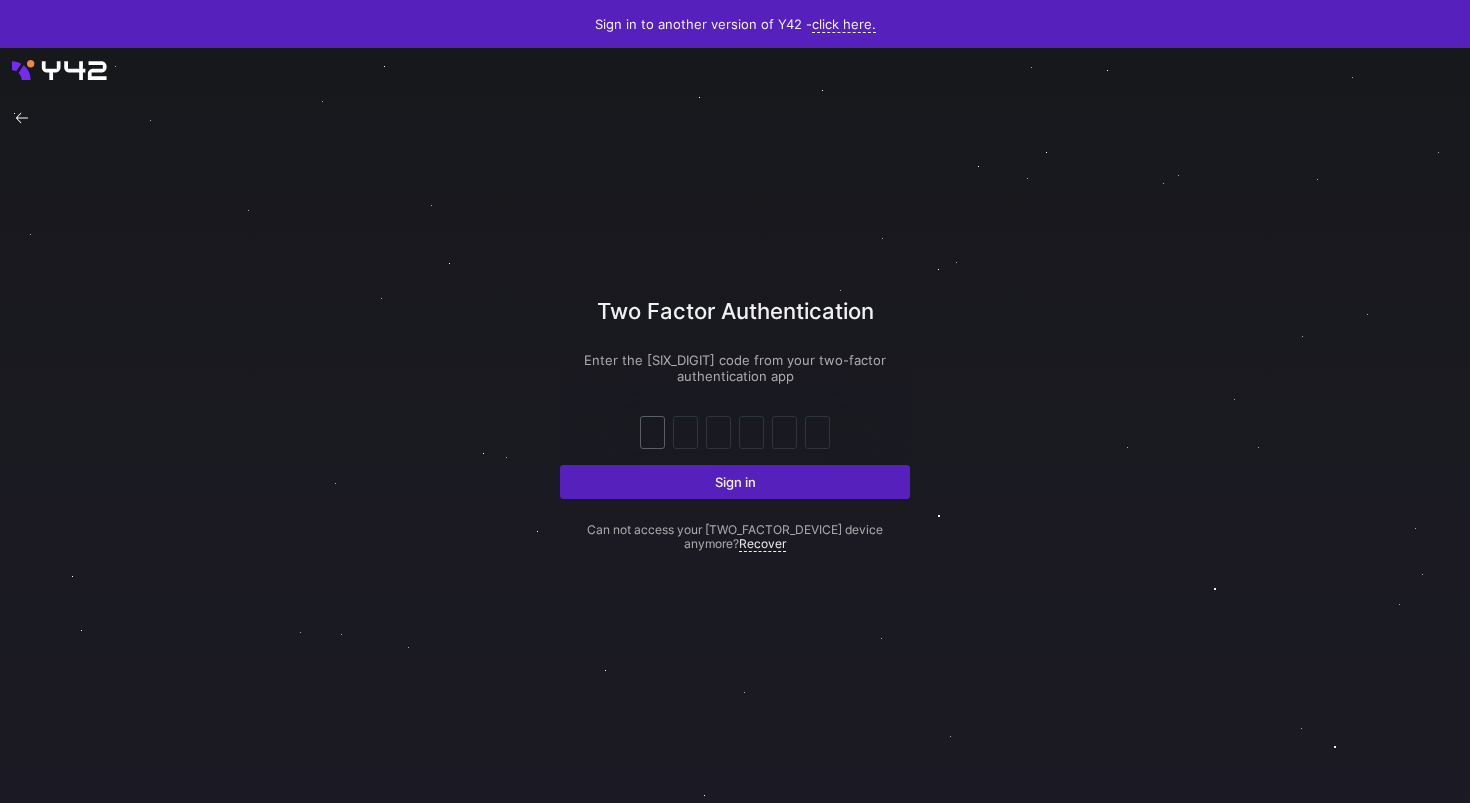 type on "6" 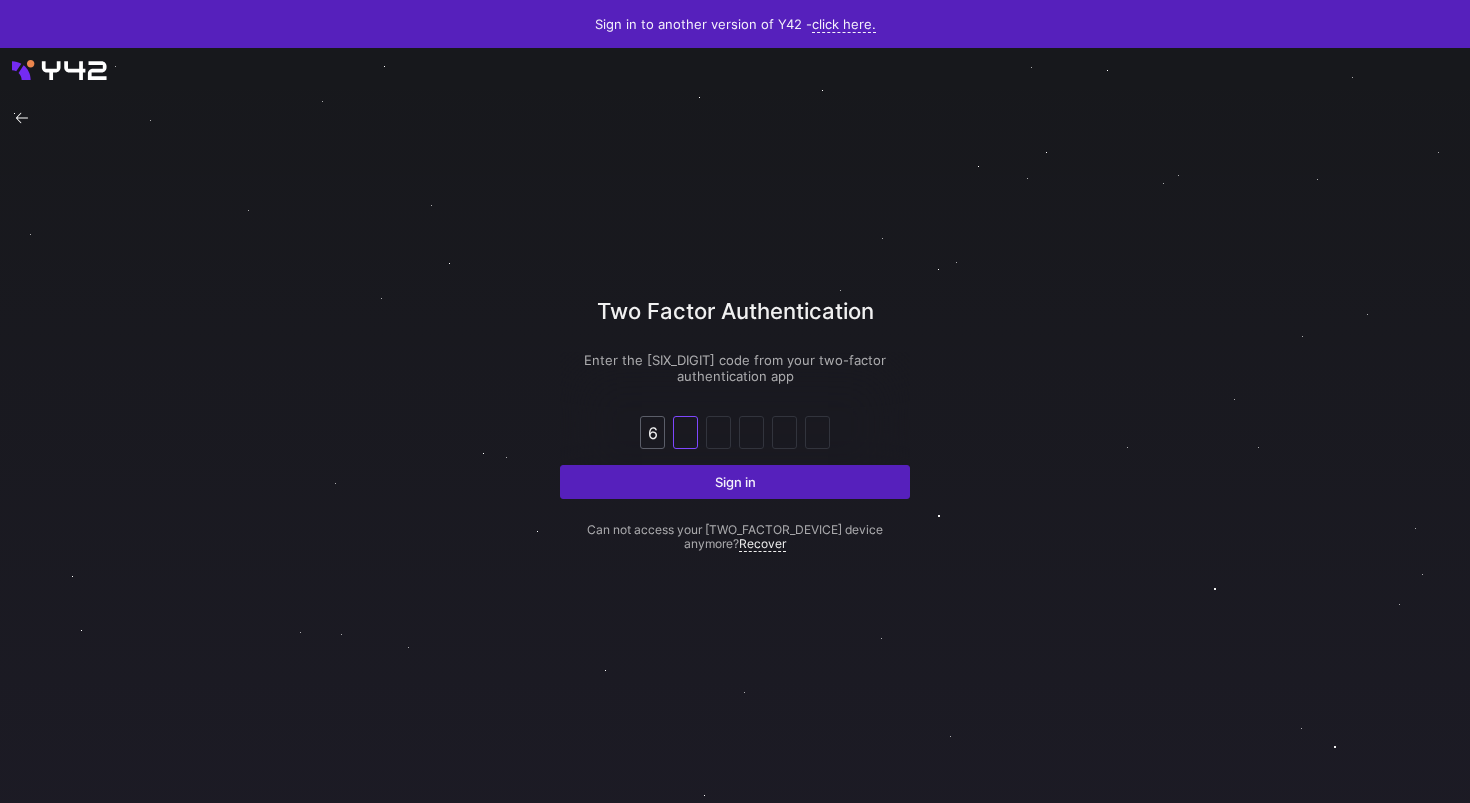 type on "2" 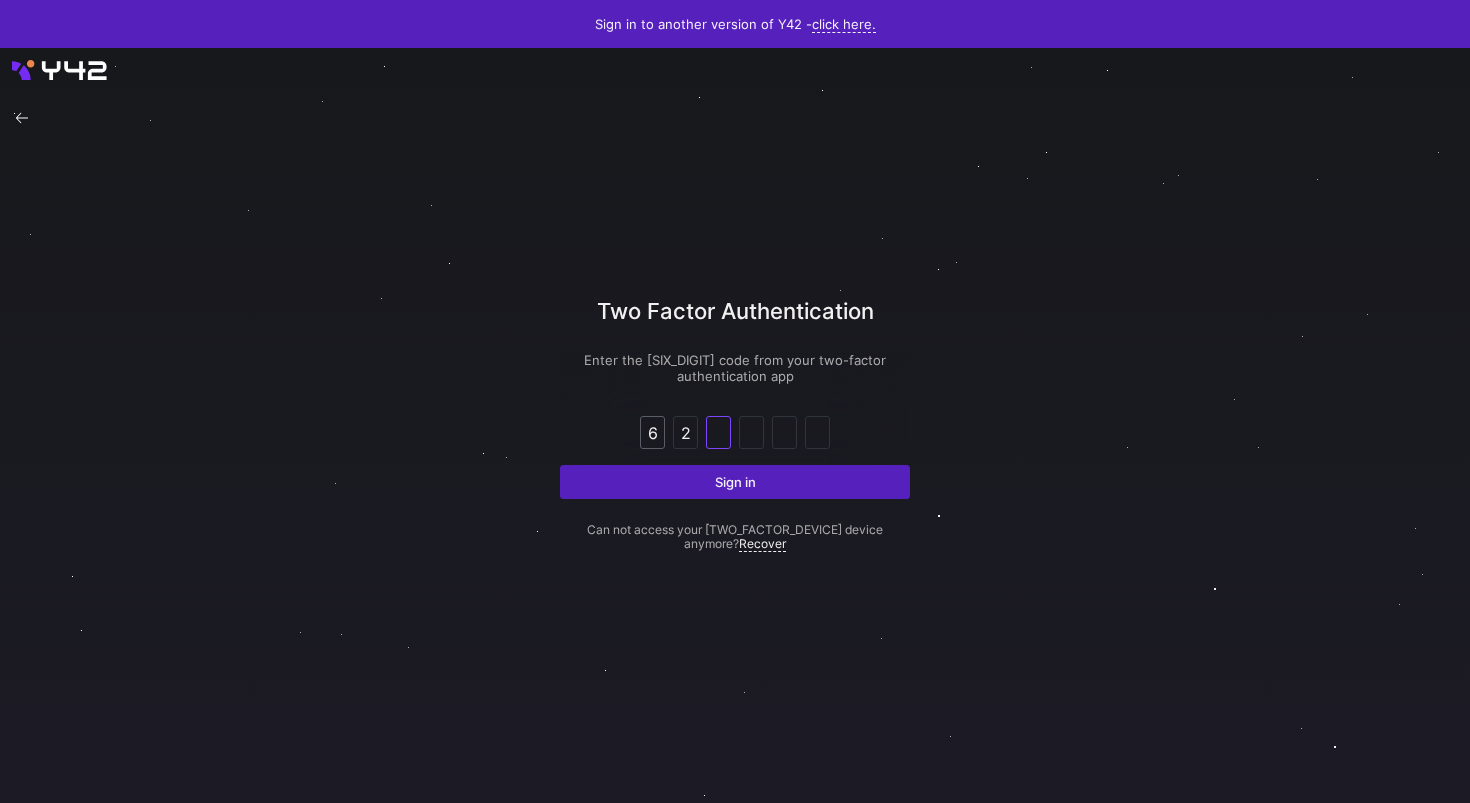type on "9" 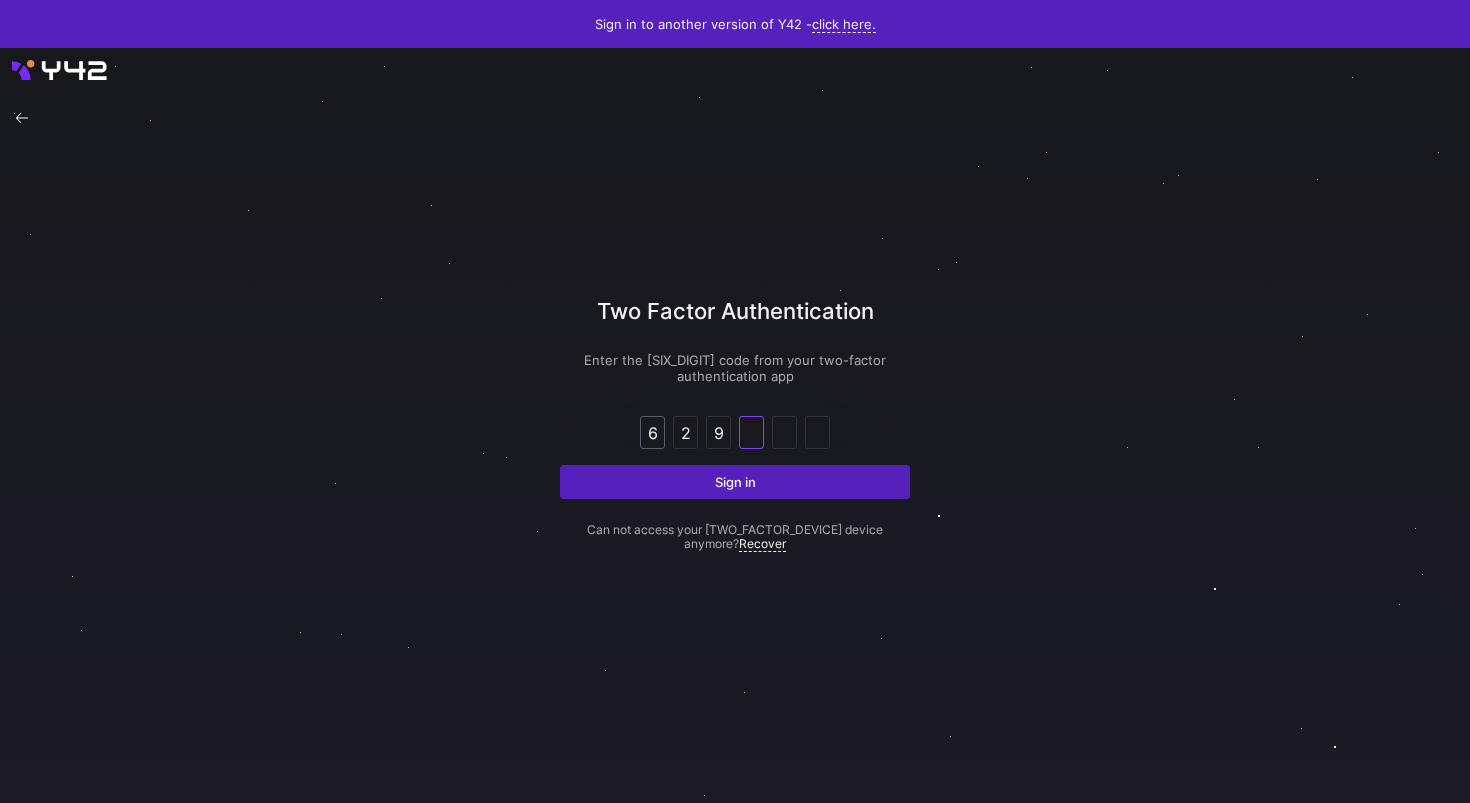 type on "7" 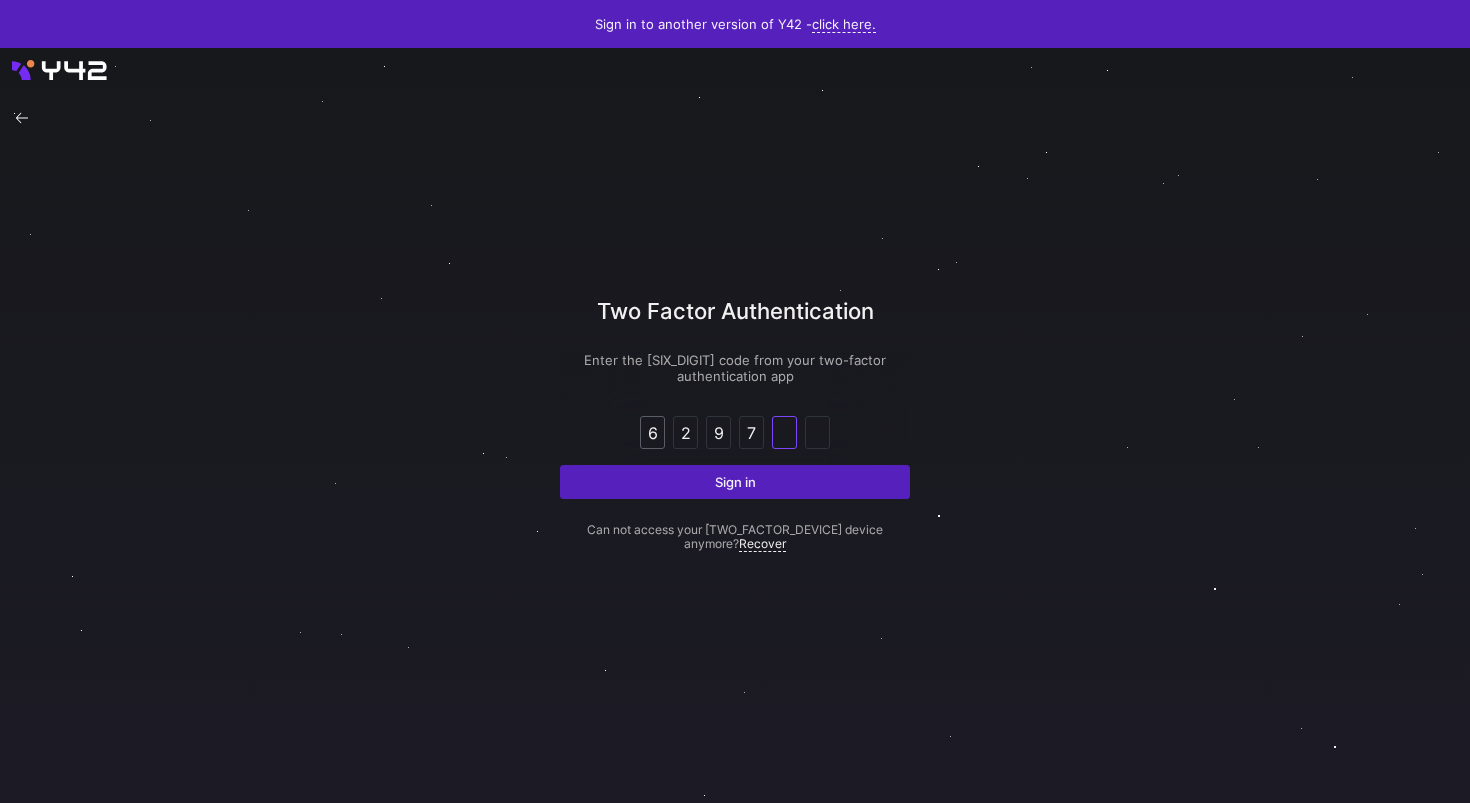 type on "0" 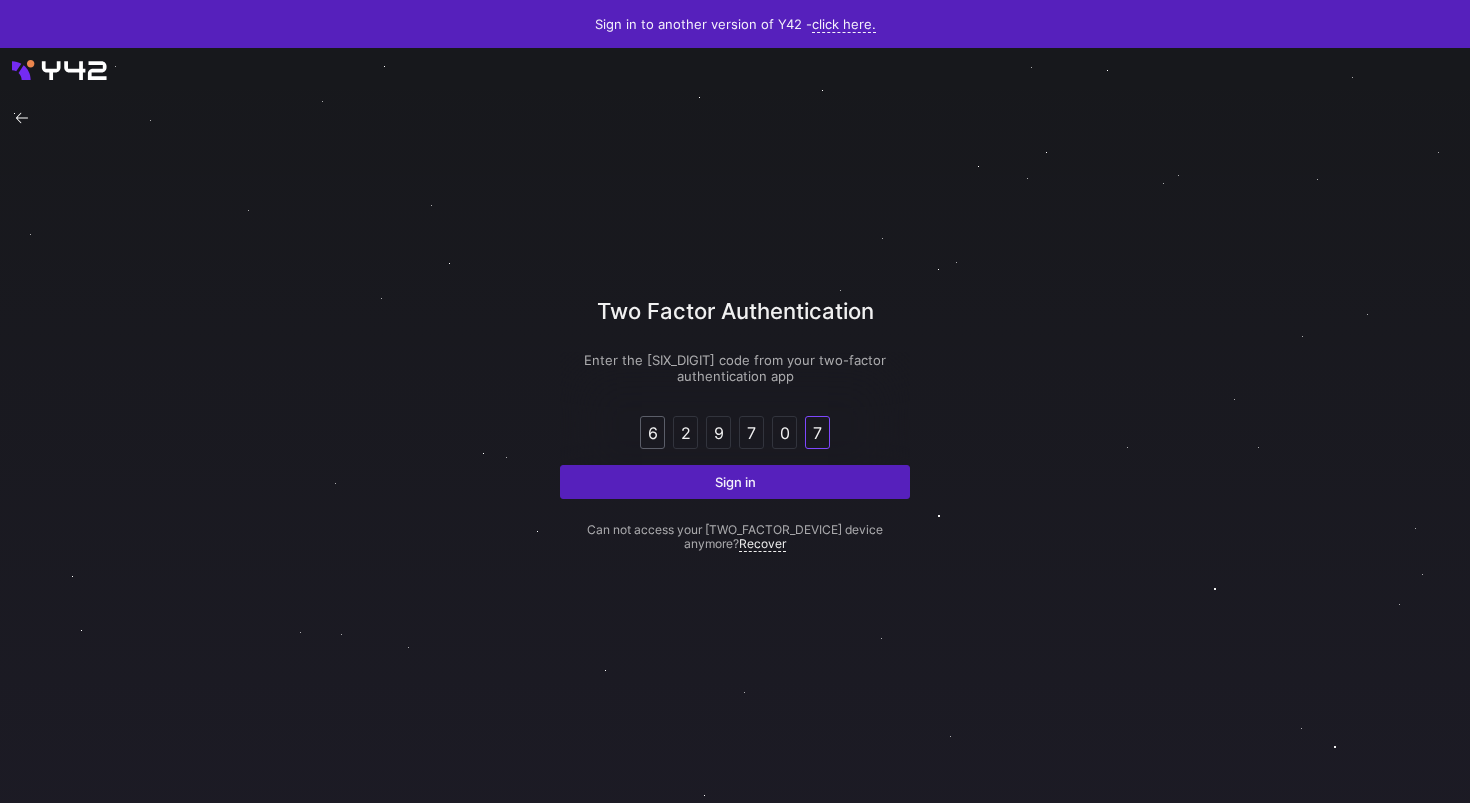 type on "7" 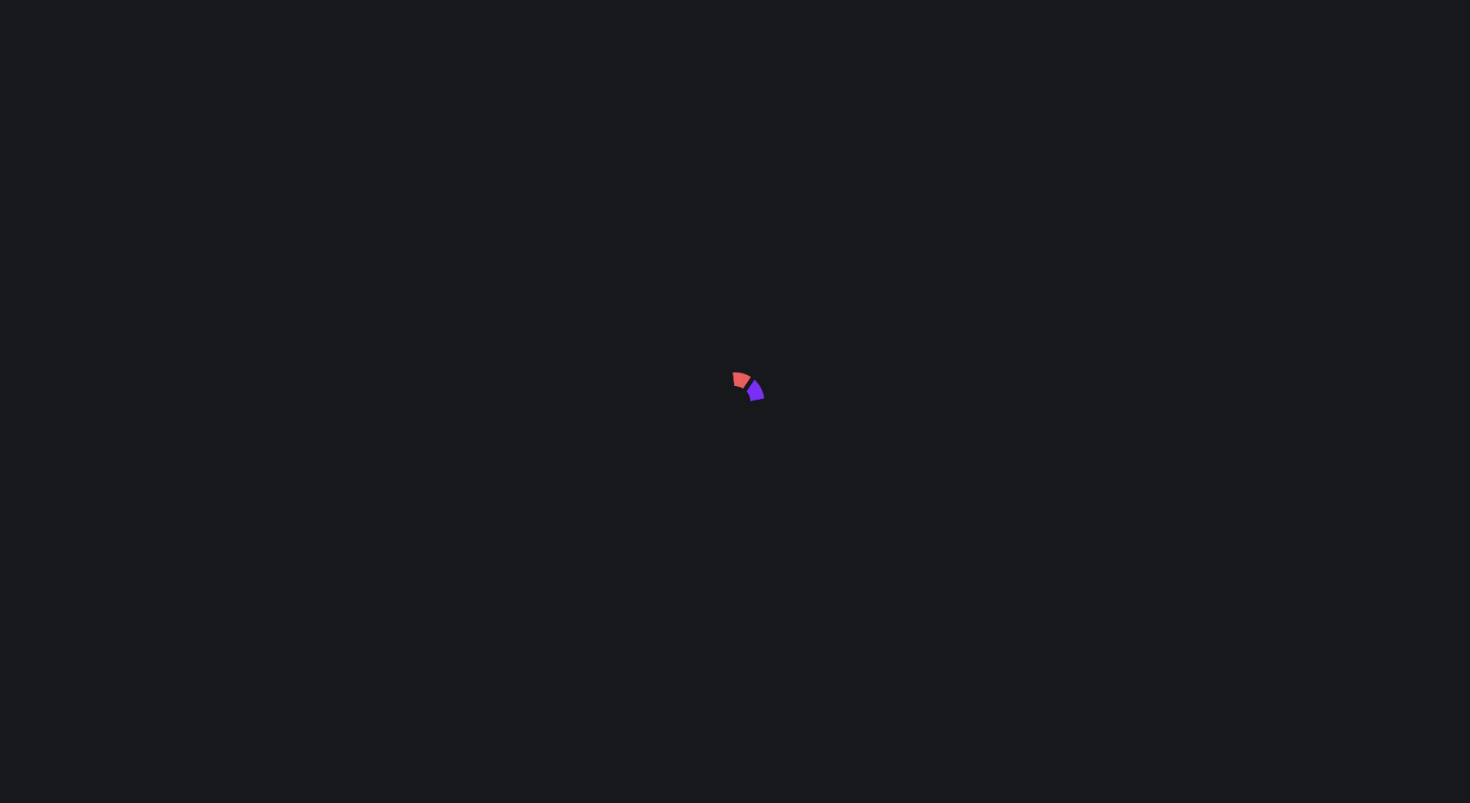 scroll, scrollTop: 0, scrollLeft: 0, axis: both 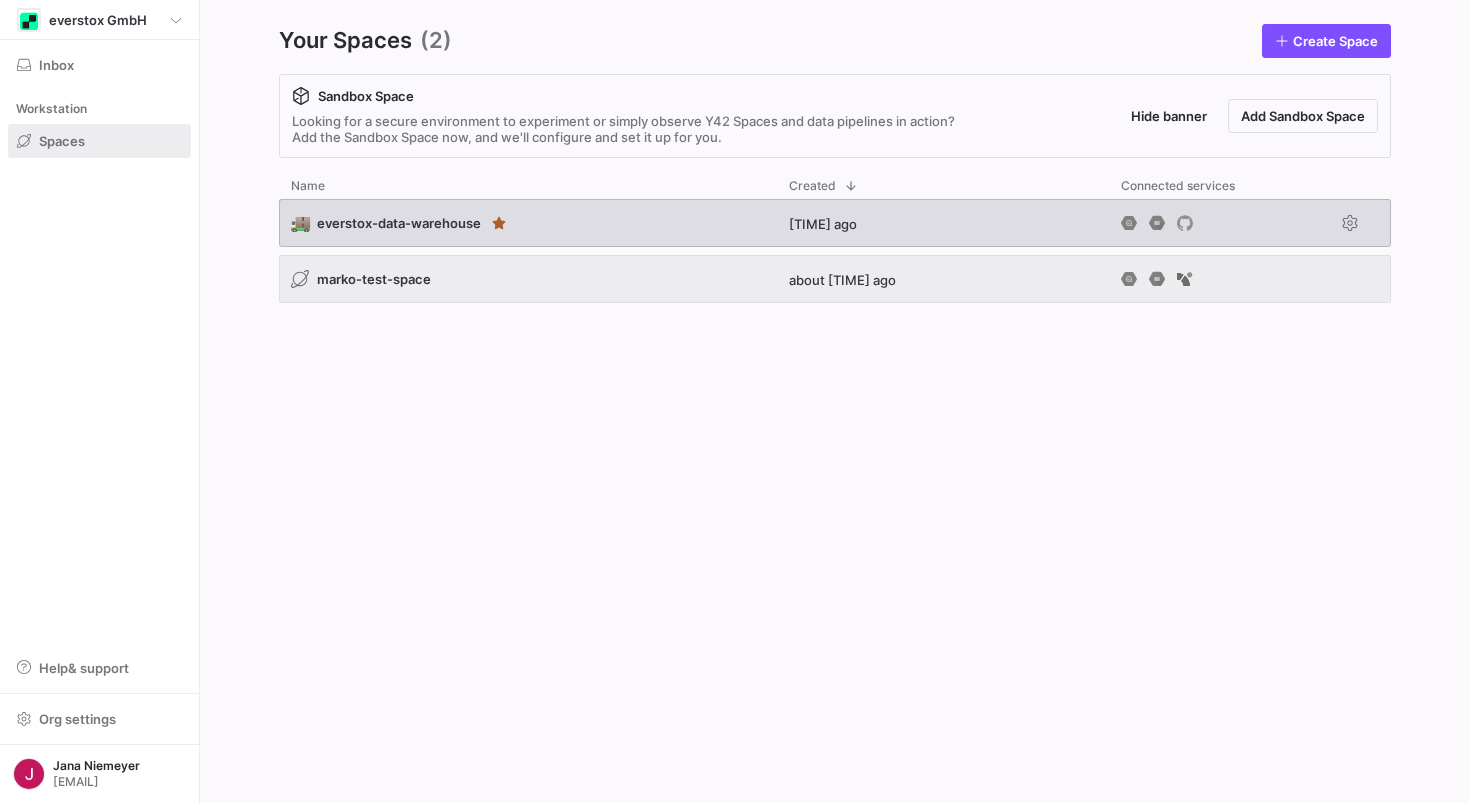 click on "🚚 [COMPANY_NAME]-data-warehouse" at bounding box center (528, 223) 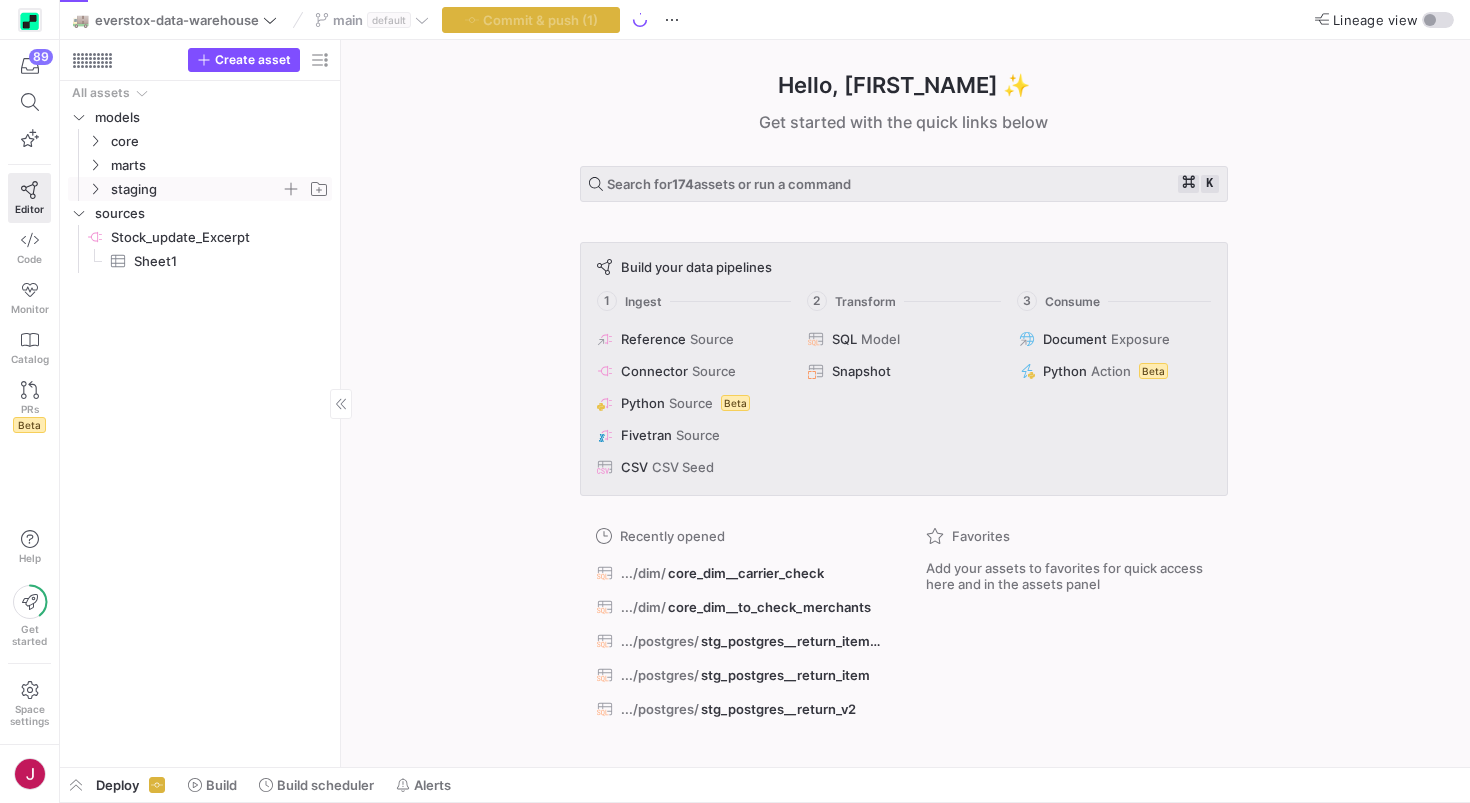 click on "staging" at bounding box center (196, 189) 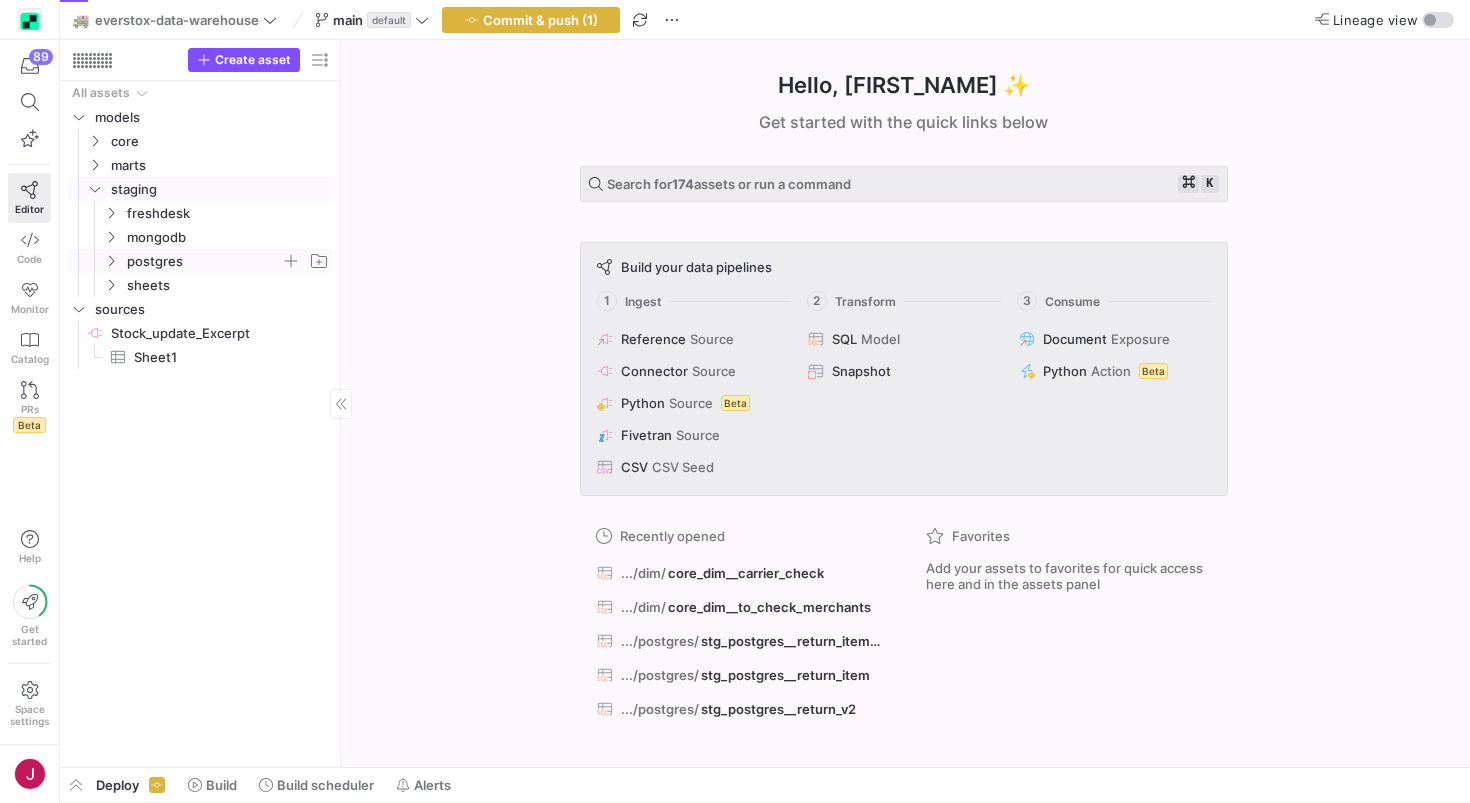 click on "postgres" at bounding box center [204, 261] 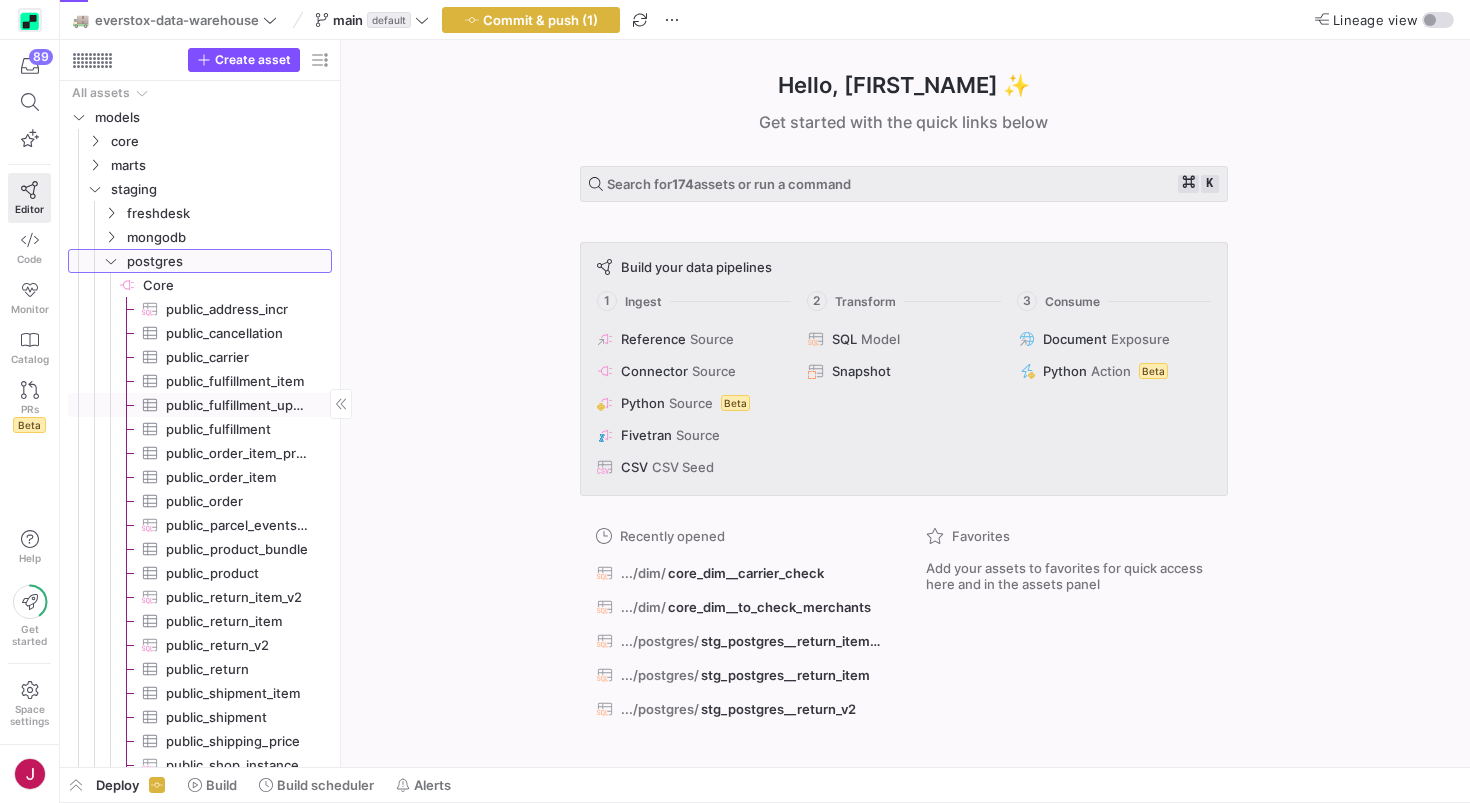 scroll, scrollTop: 324, scrollLeft: 0, axis: vertical 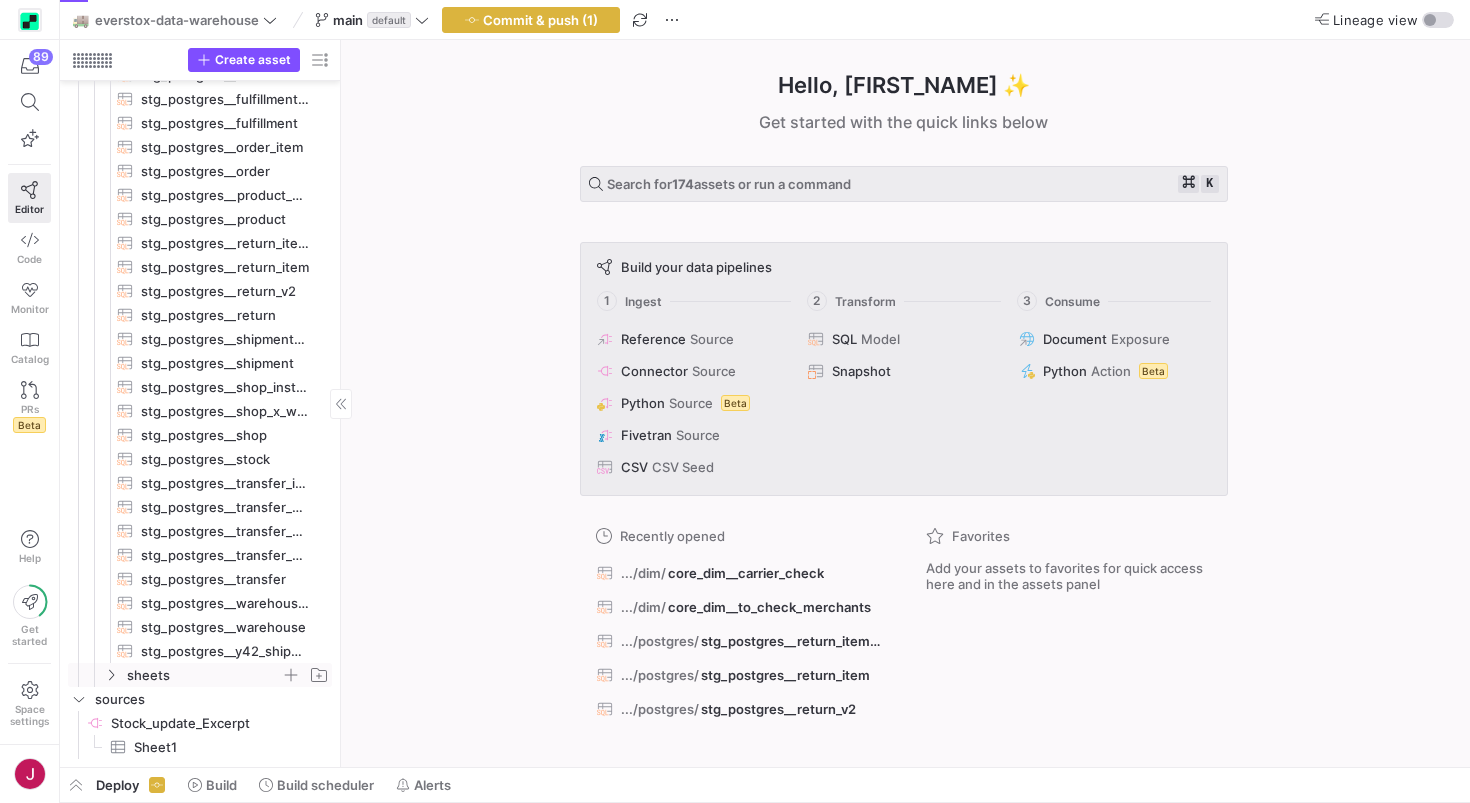 click on "sheets" at bounding box center (204, 675) 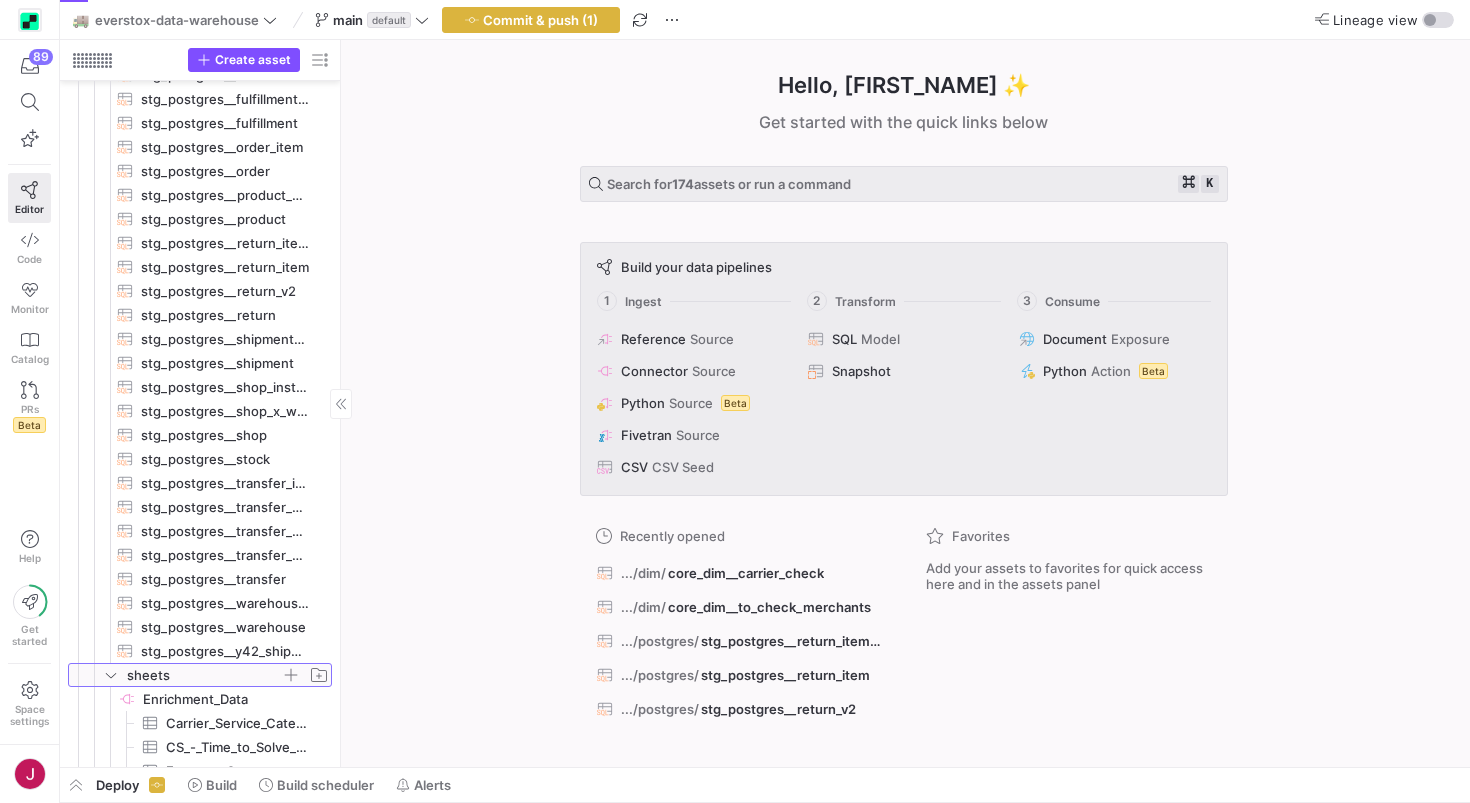 click on "sheets" at bounding box center (204, 675) 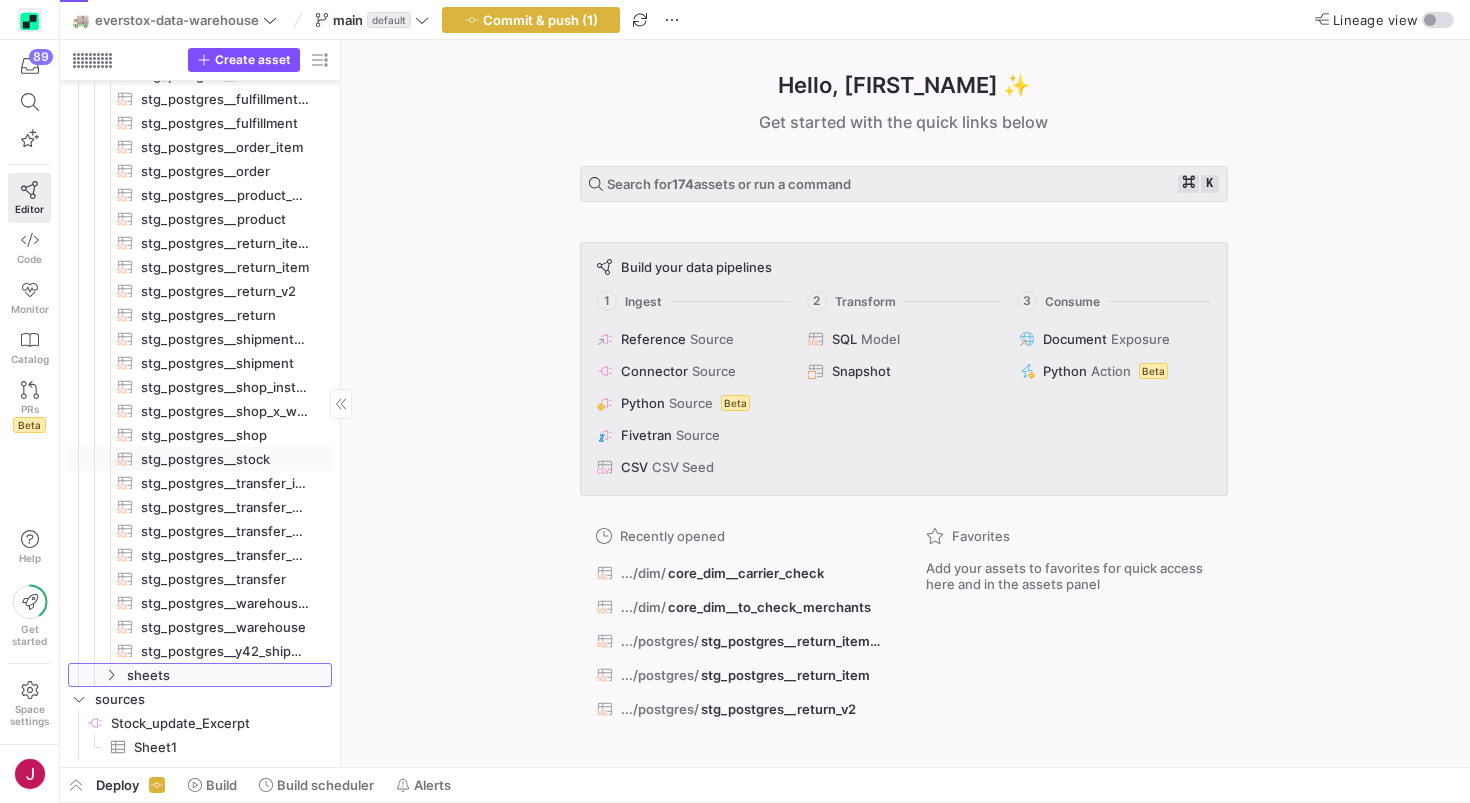 scroll, scrollTop: 809, scrollLeft: 0, axis: vertical 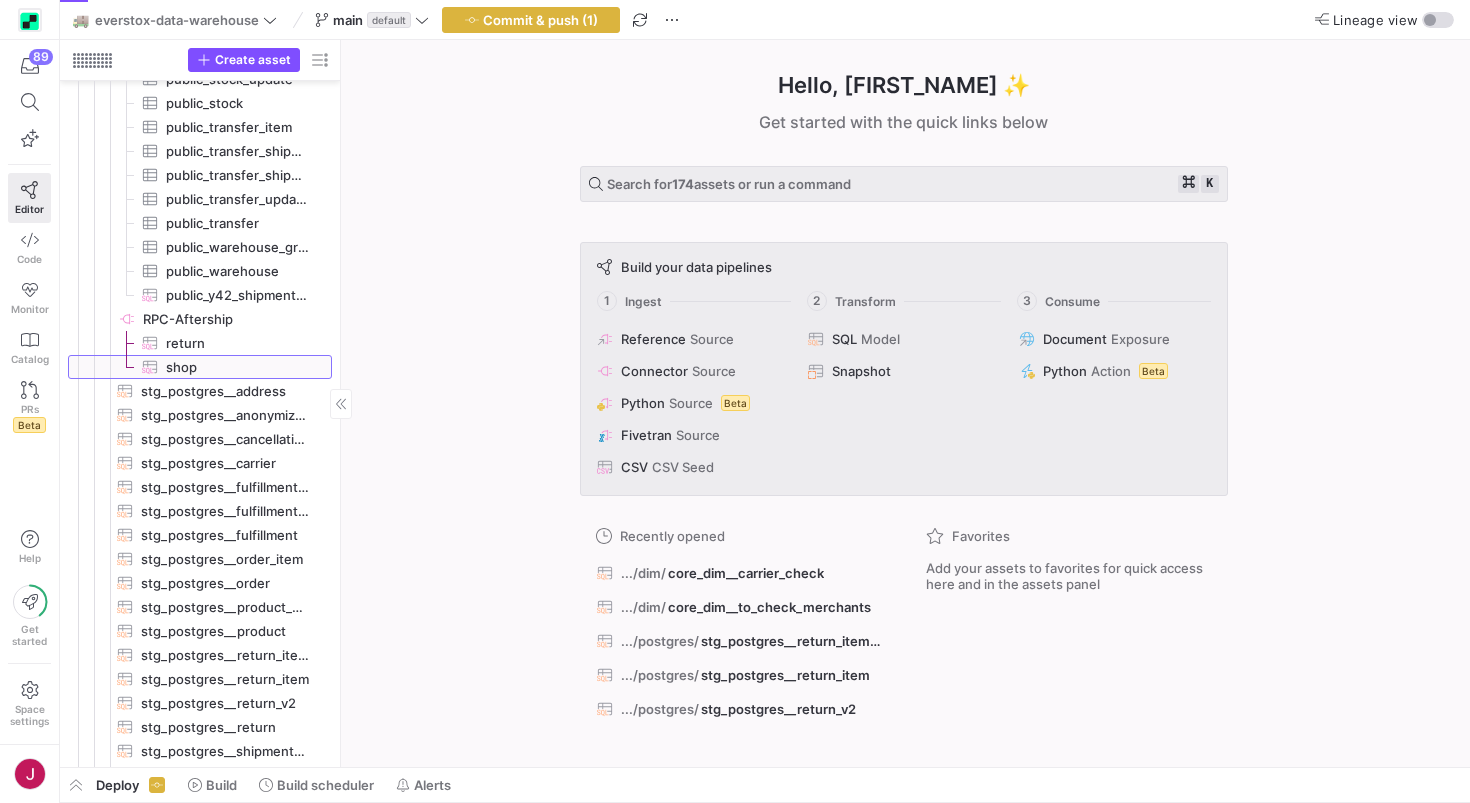 click on "shop​​​​​​​​​" at bounding box center [237, 367] 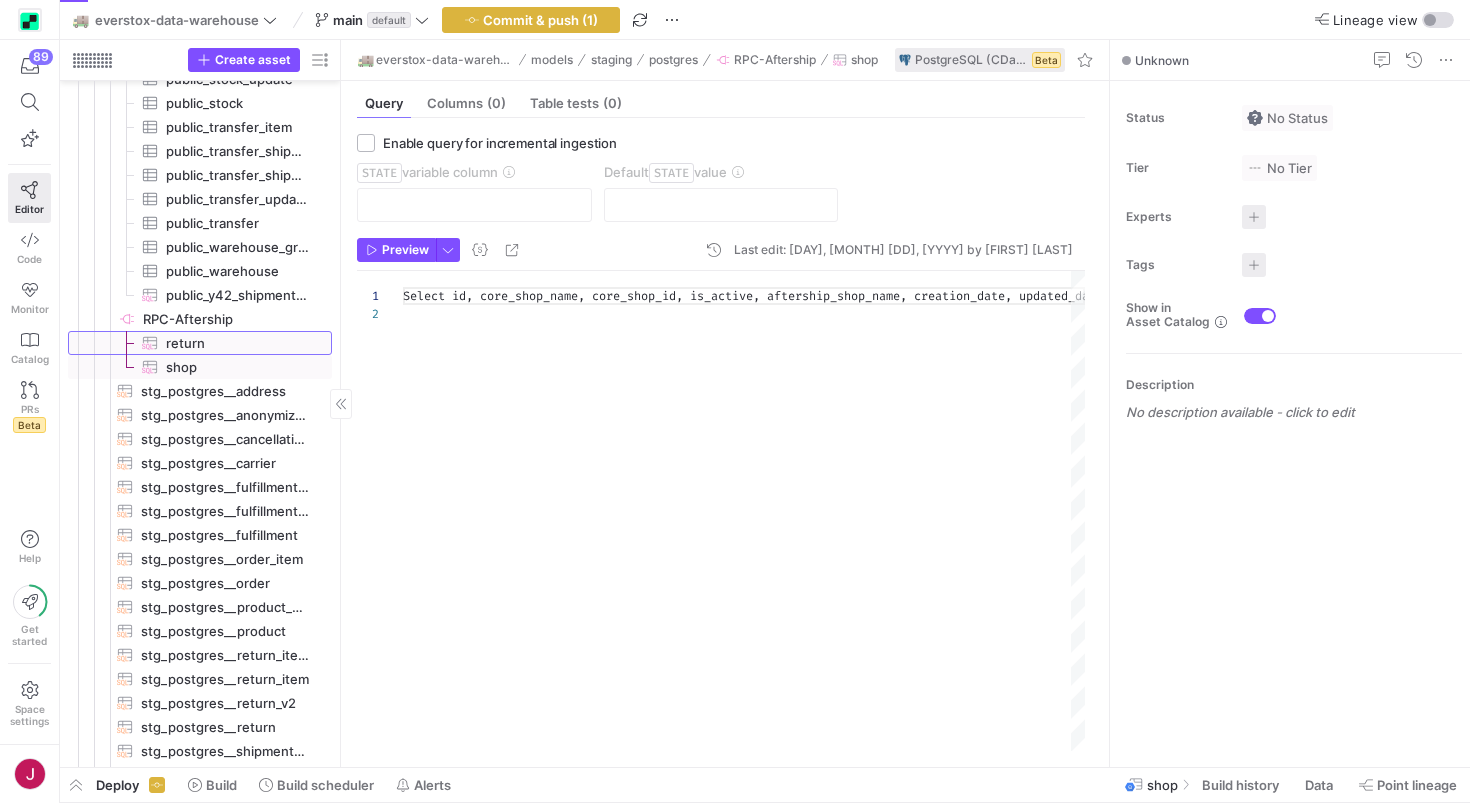click on "return​​​​​​​​​" at bounding box center [237, 343] 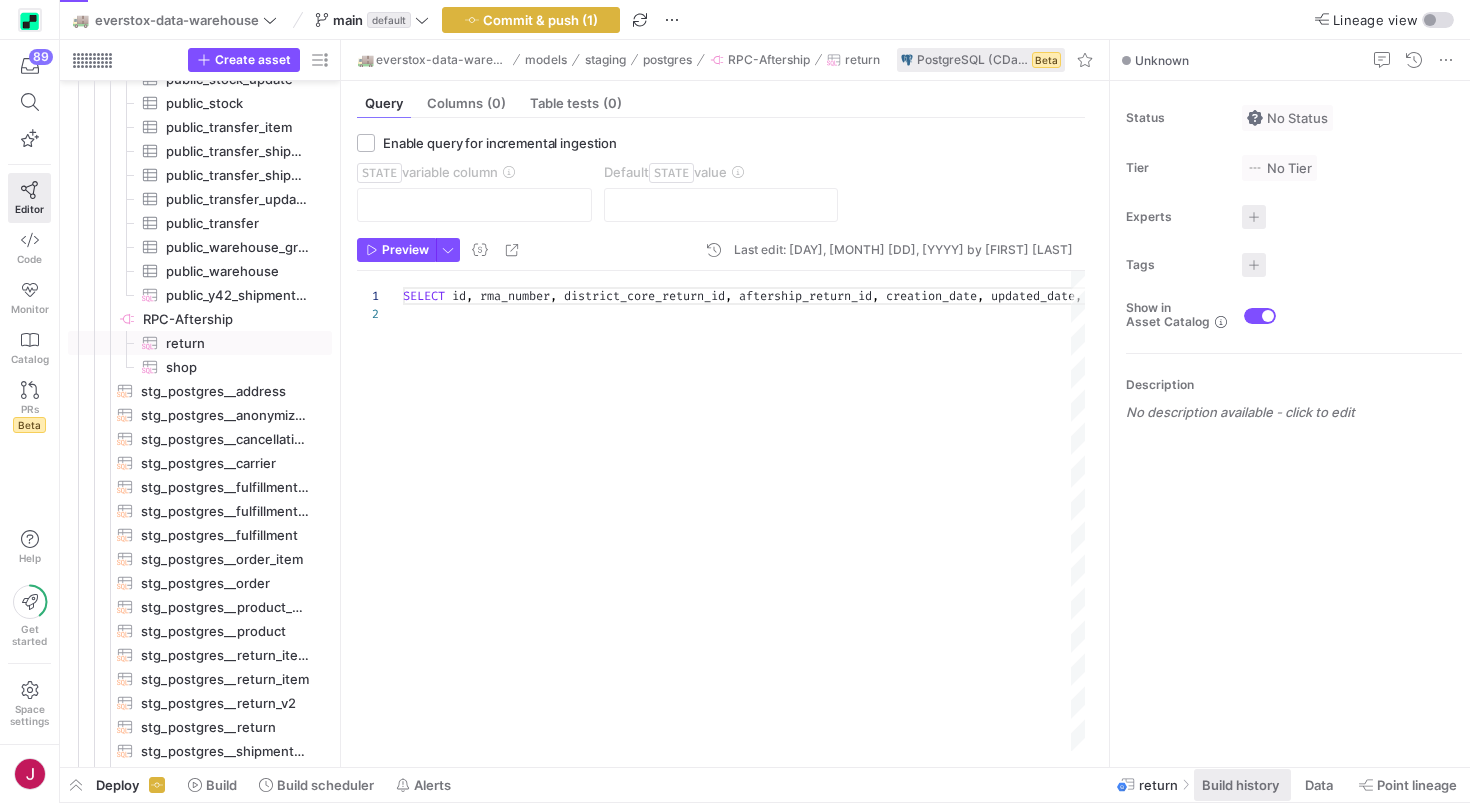 click on "Build history" at bounding box center (1240, 785) 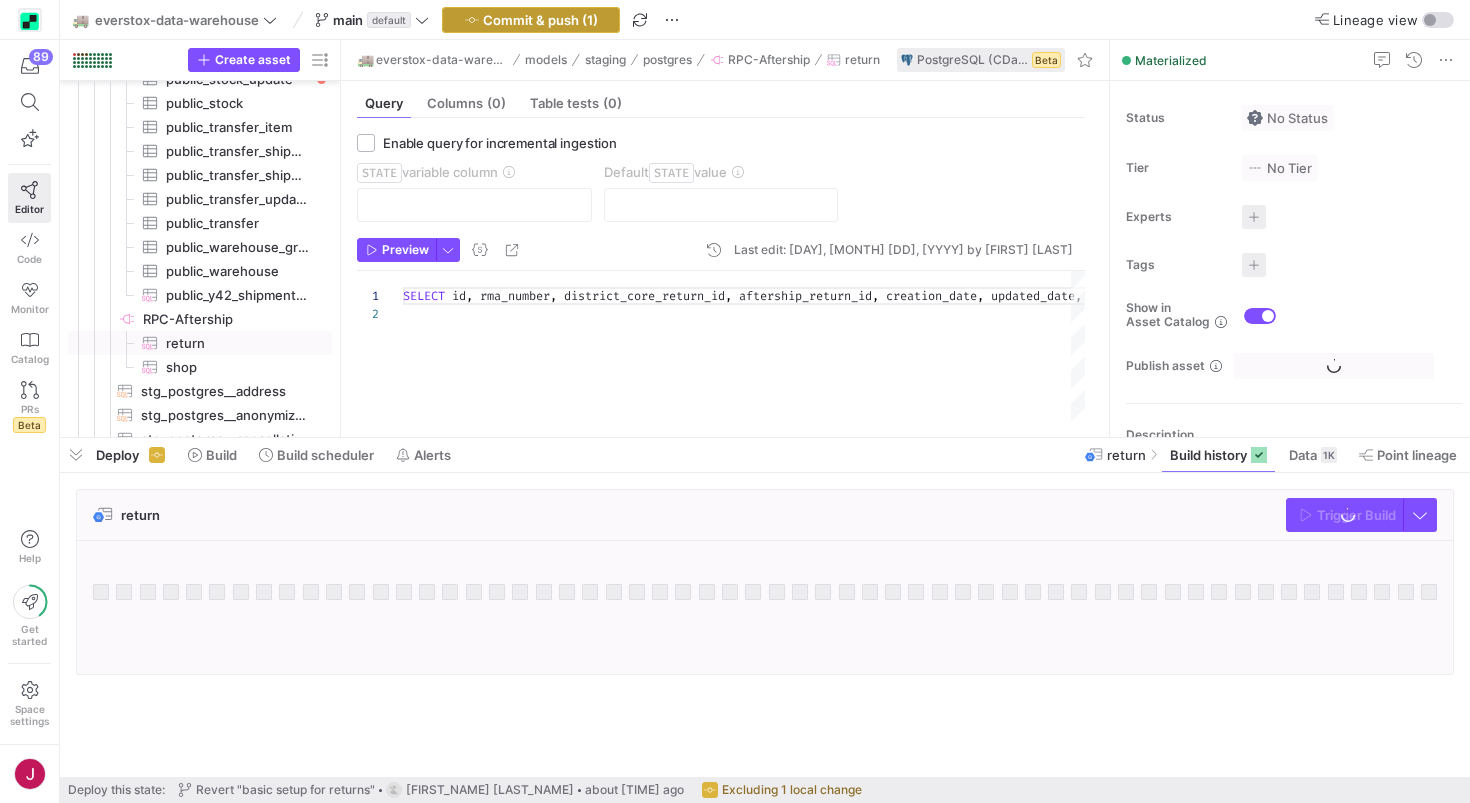 click on "Commit & push (1)" at bounding box center (540, 20) 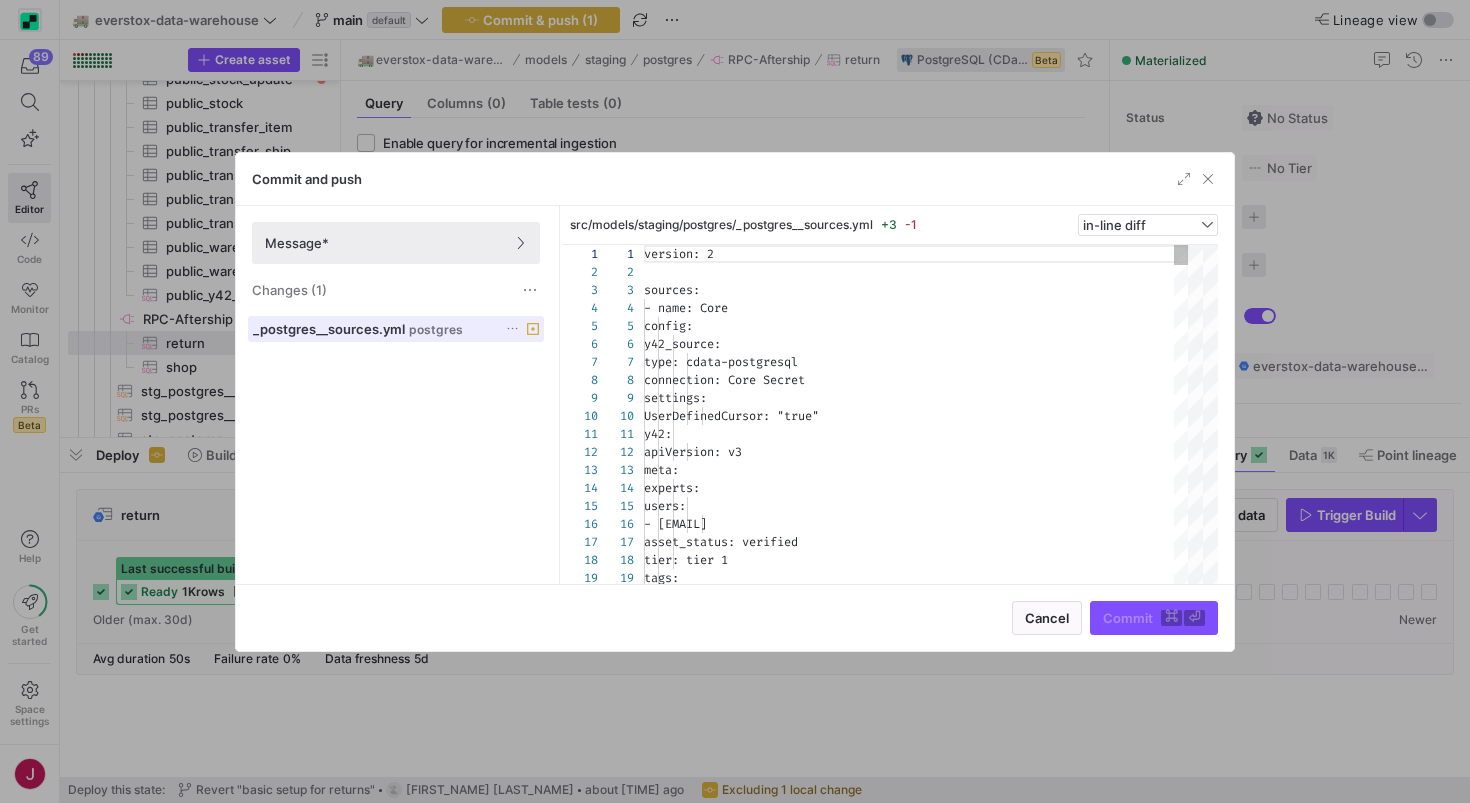 click on "_postgres__sources.yml  postgres" at bounding box center (374, 329) 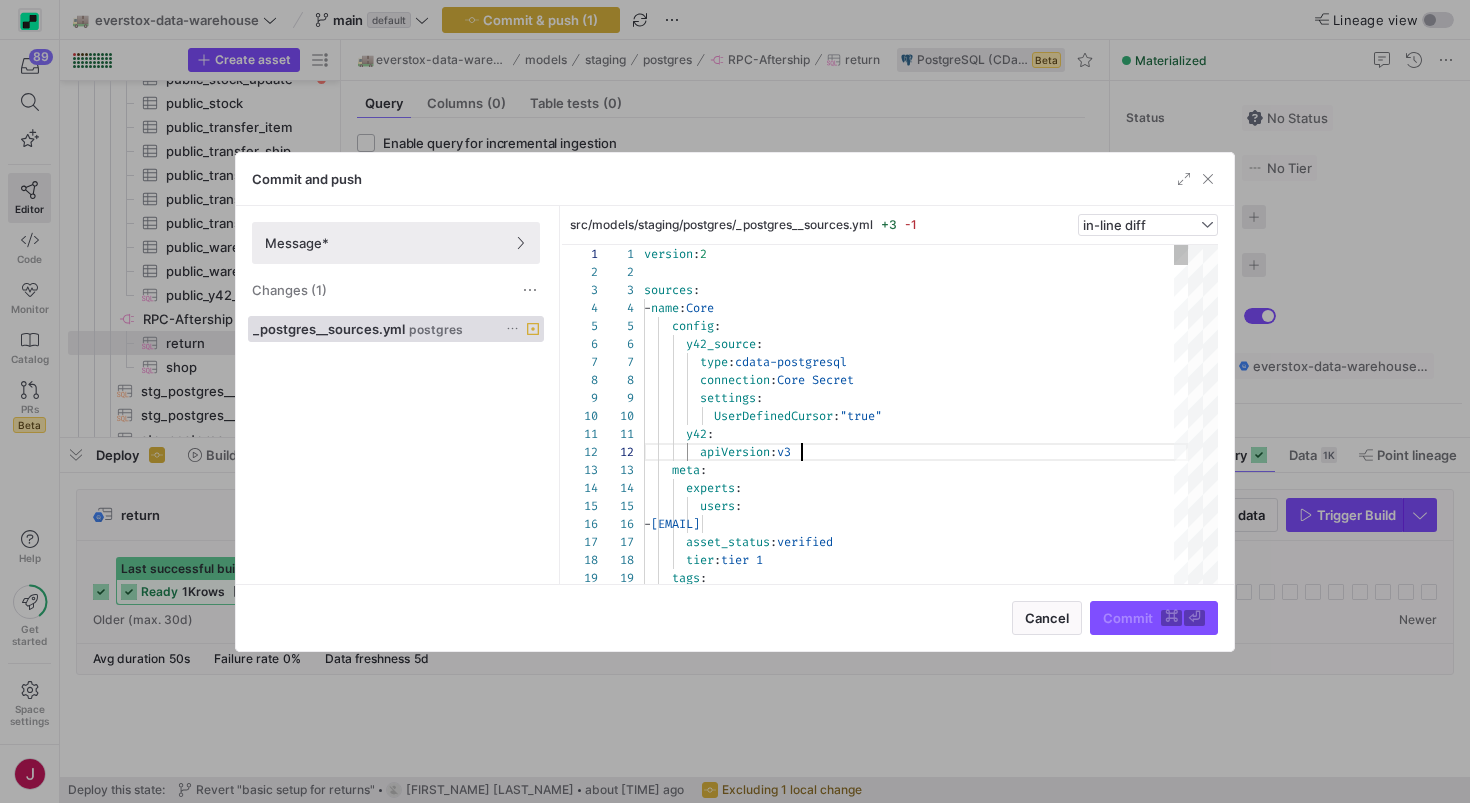 click on "version :  2 sources :   -  name :  Core   config :     y42_source :       type :  cdata-postgresql       connection :  Core Secret       settings :         UserDefinedCursor :  "true"     y42 :       apiVersion :  v3   meta :     experts :     users :     -  [EMAIL]     asset_status :  verified     tier :  tier 1   tags :" at bounding box center (916, 12467) 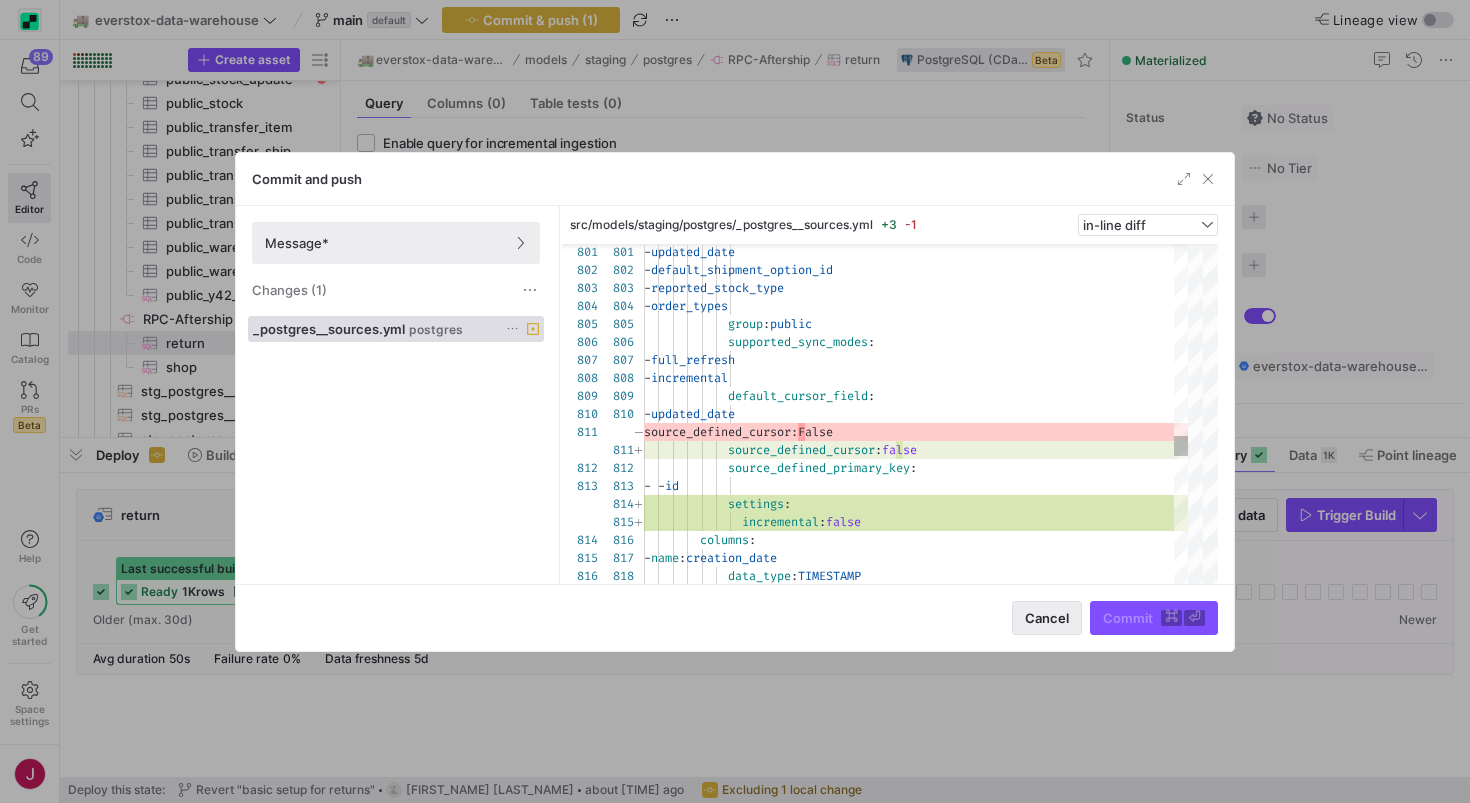 click on "Cancel" at bounding box center (1047, 618) 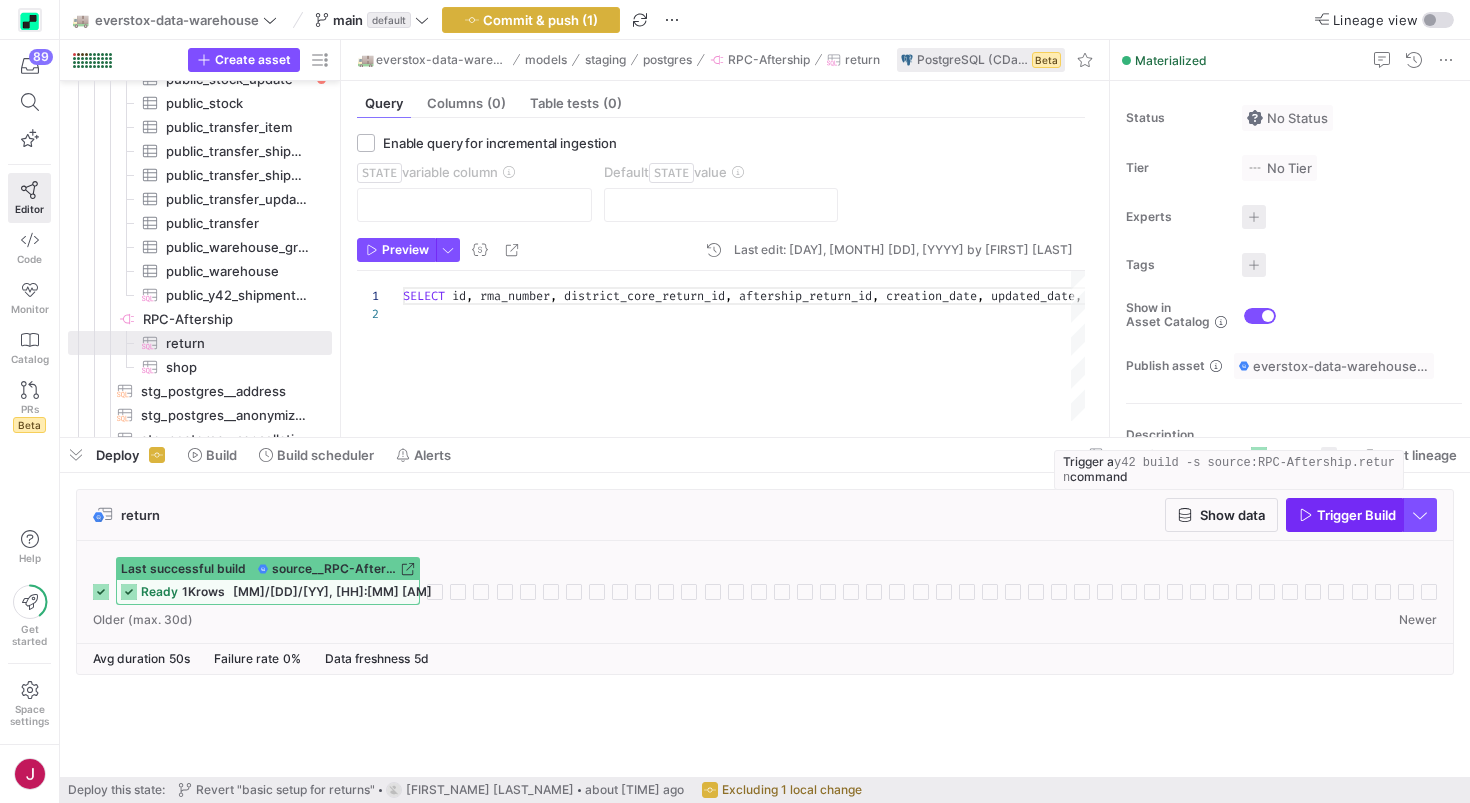 click on "Trigger Build" at bounding box center (1356, 515) 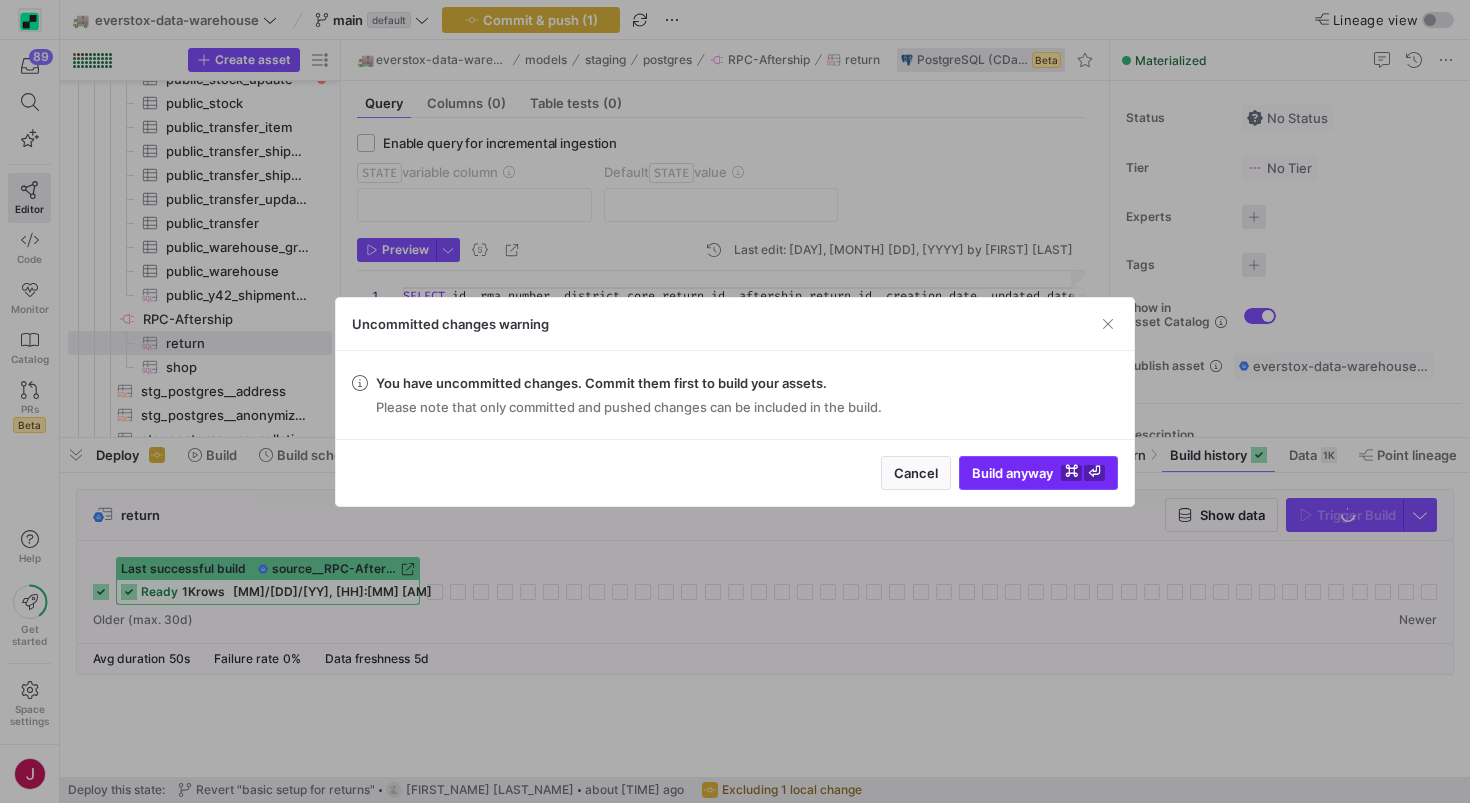 click on "Build anyway  ⌘ ⏎" at bounding box center (1038, 473) 